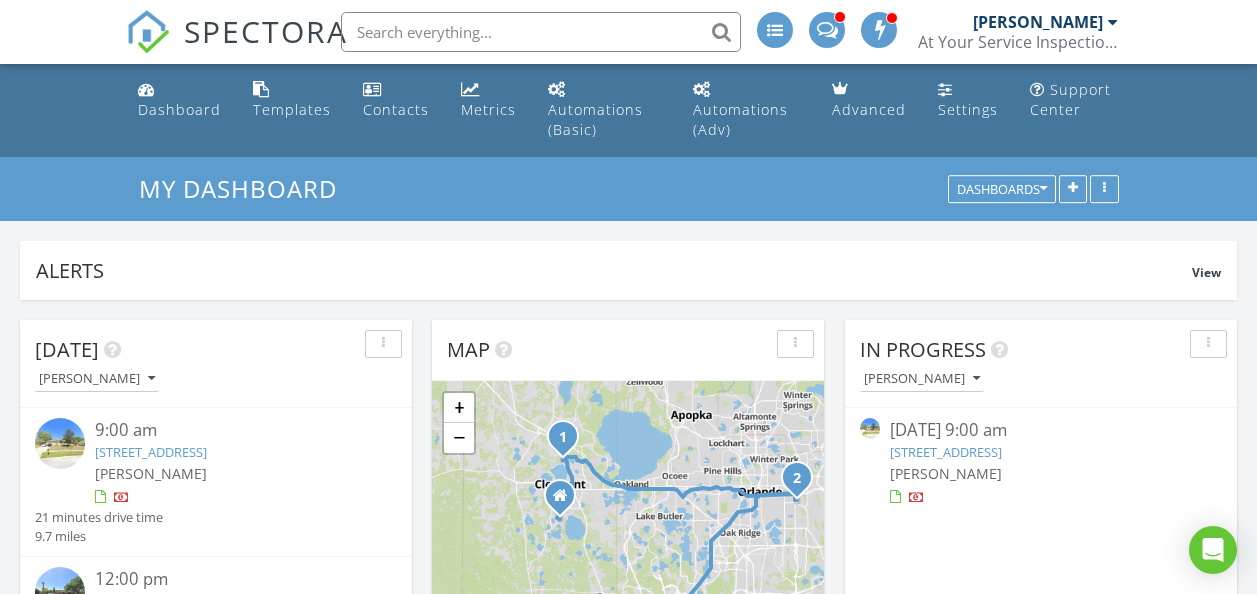 scroll, scrollTop: 1240, scrollLeft: 0, axis: vertical 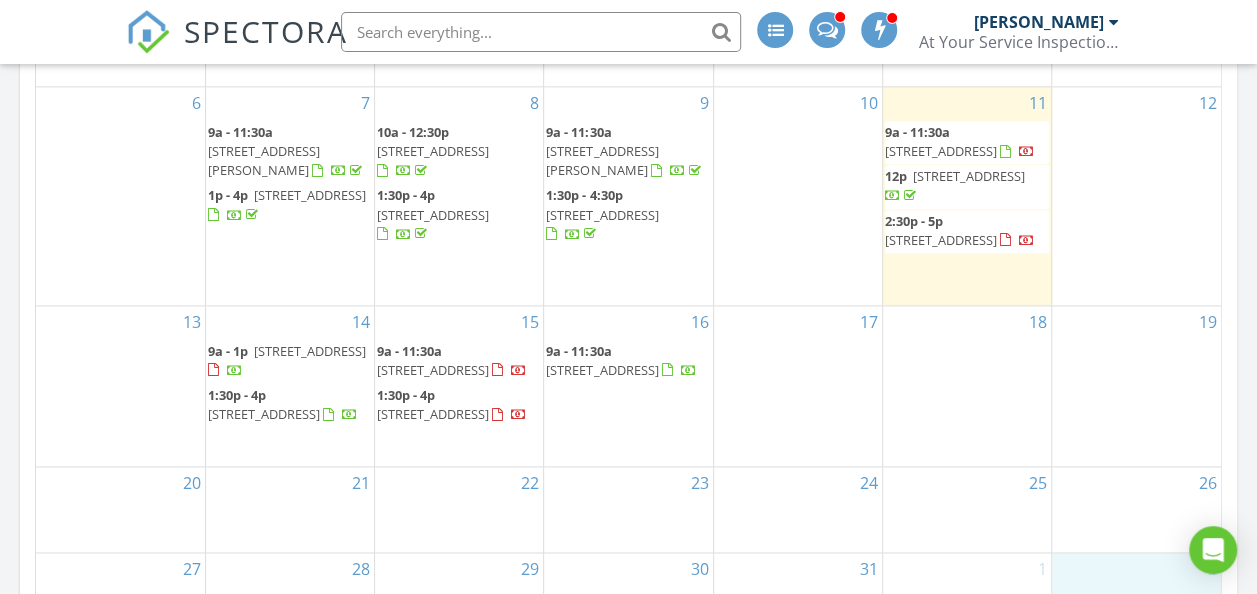 click on "2" at bounding box center [1136, 595] 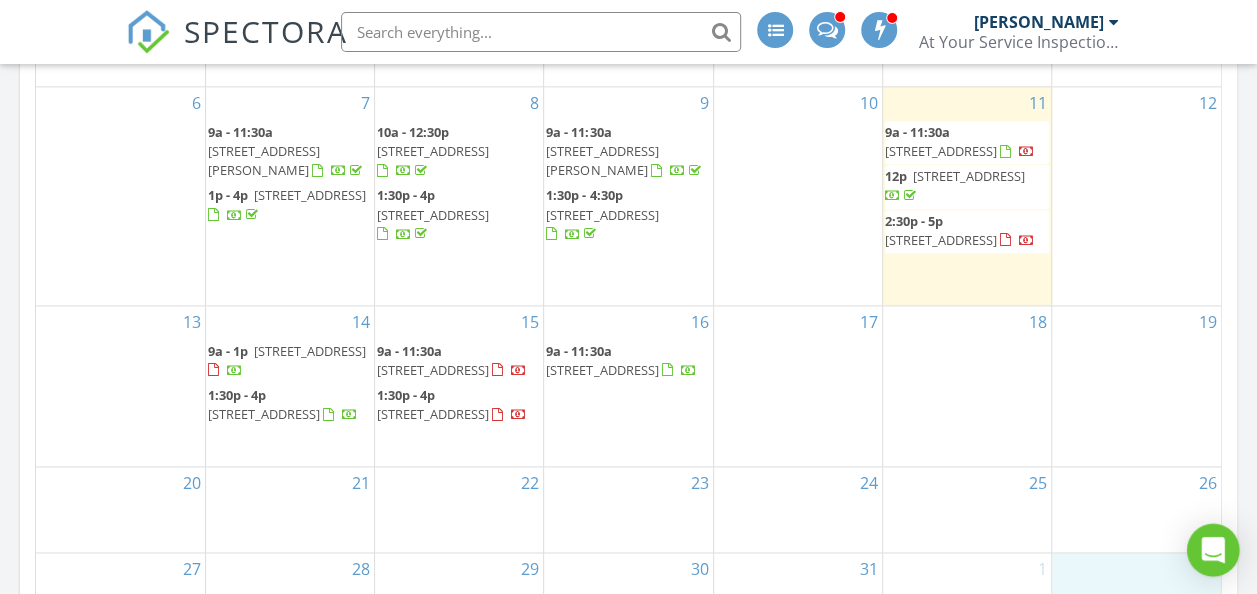 click 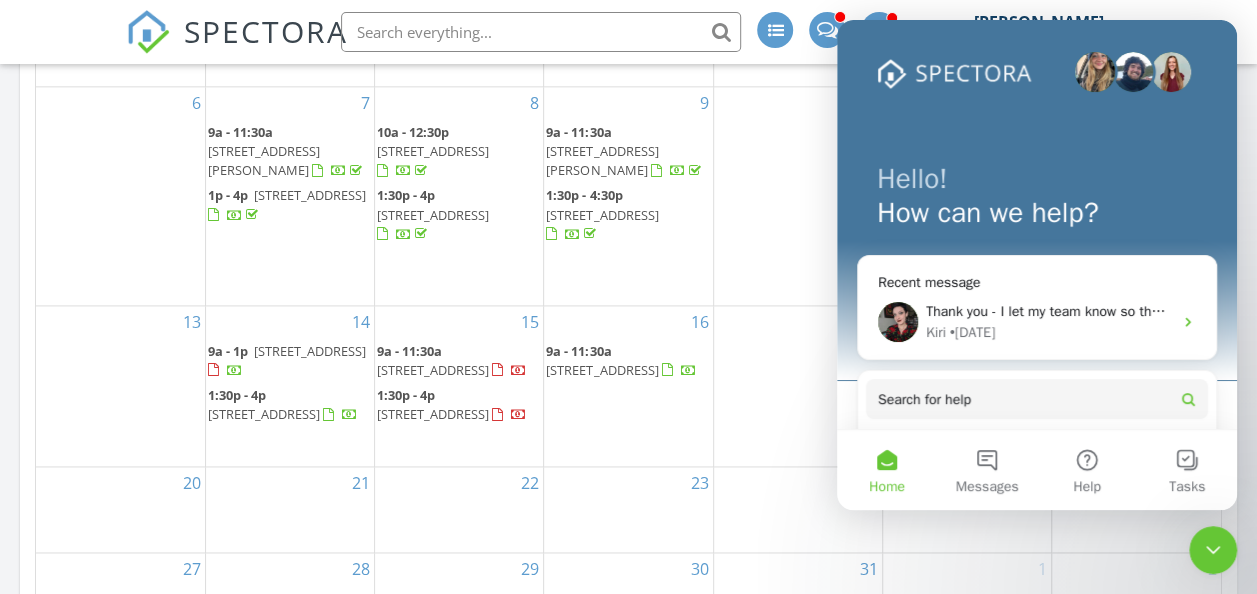 scroll, scrollTop: 0, scrollLeft: 0, axis: both 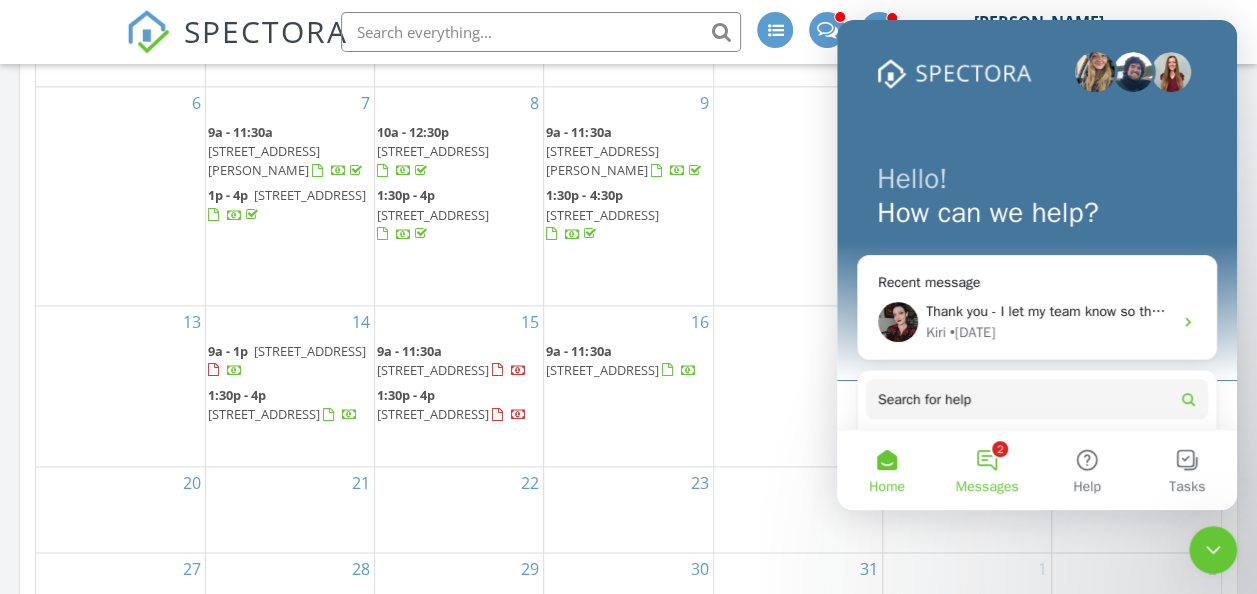 click on "2 Messages" at bounding box center [987, 470] 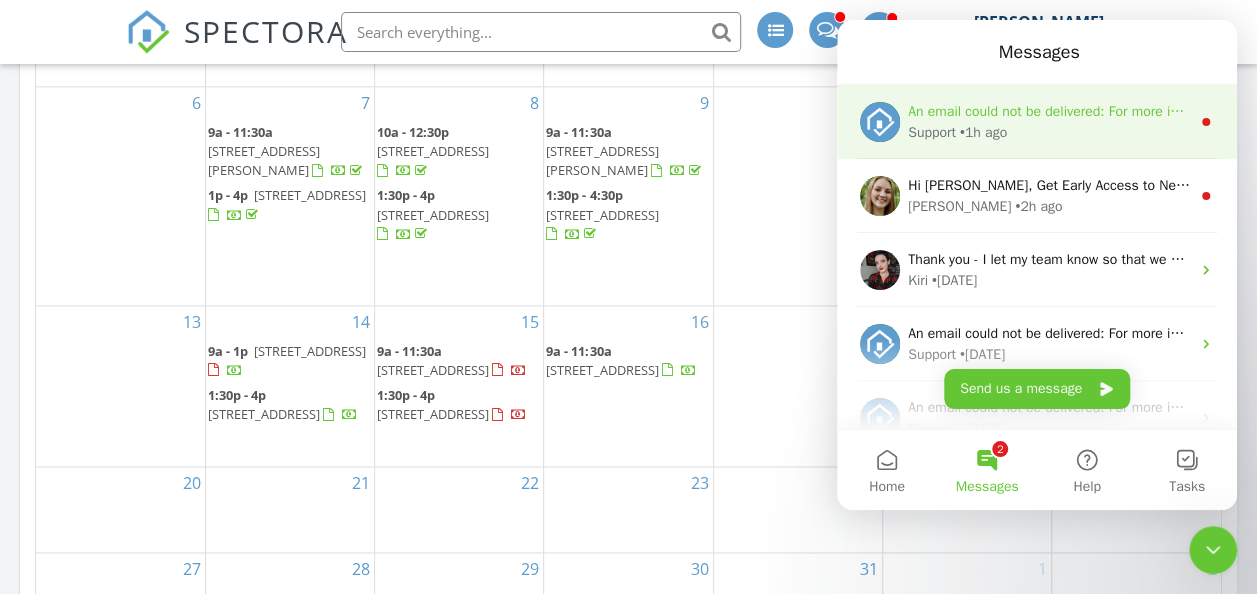 click on "•  1h ago" at bounding box center (983, 132) 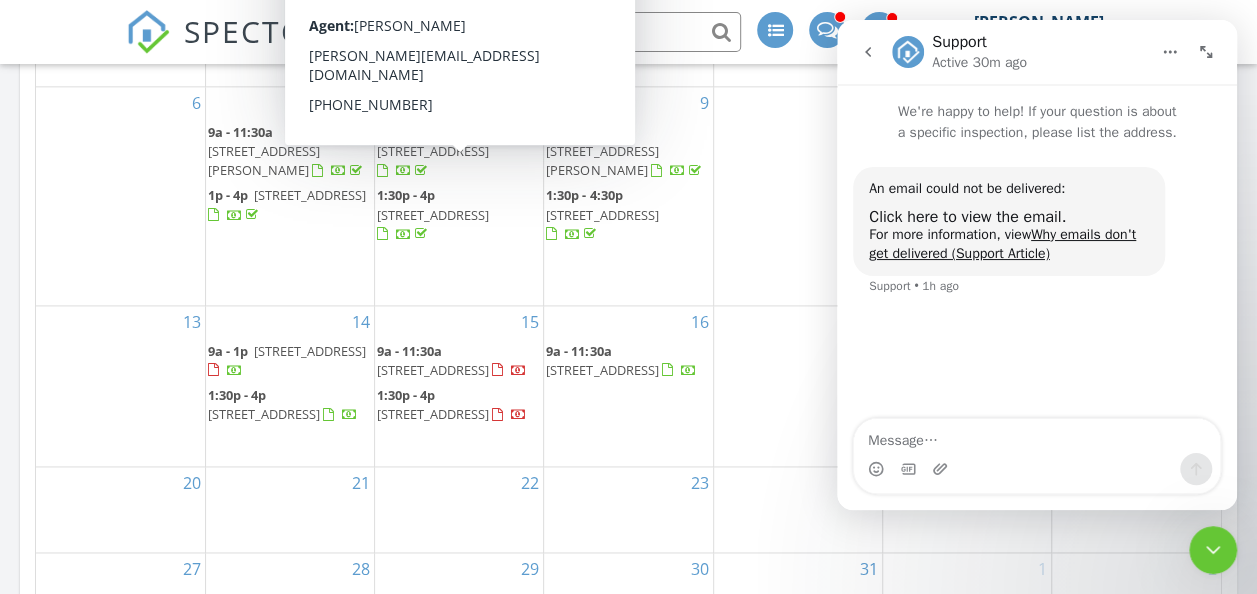 click 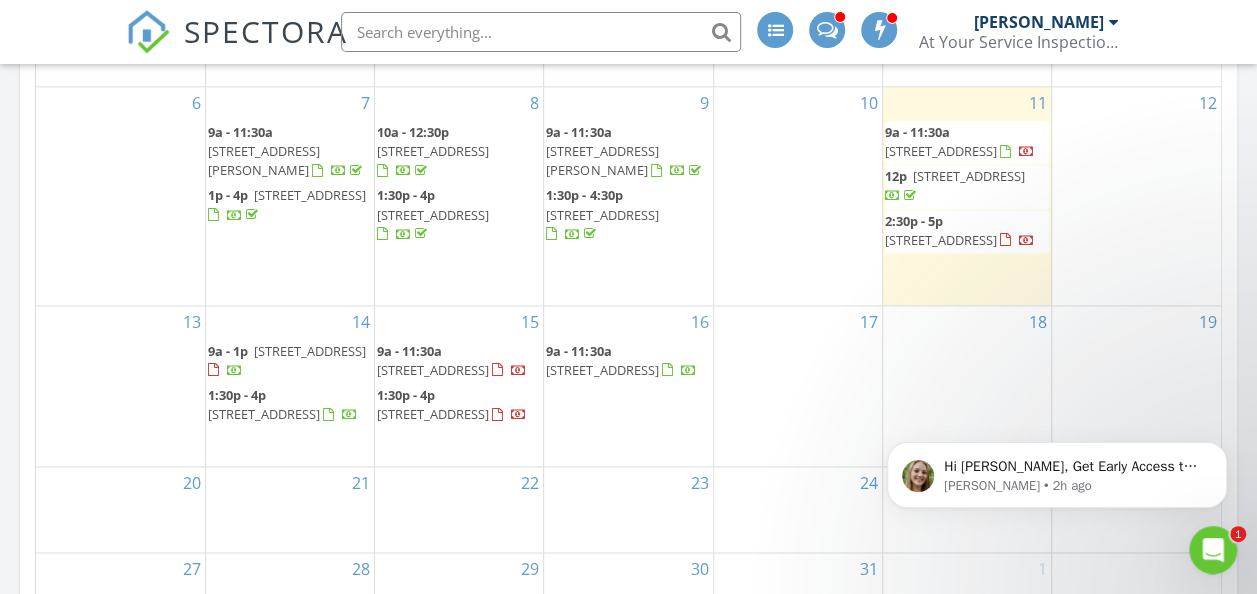 scroll, scrollTop: 0, scrollLeft: 0, axis: both 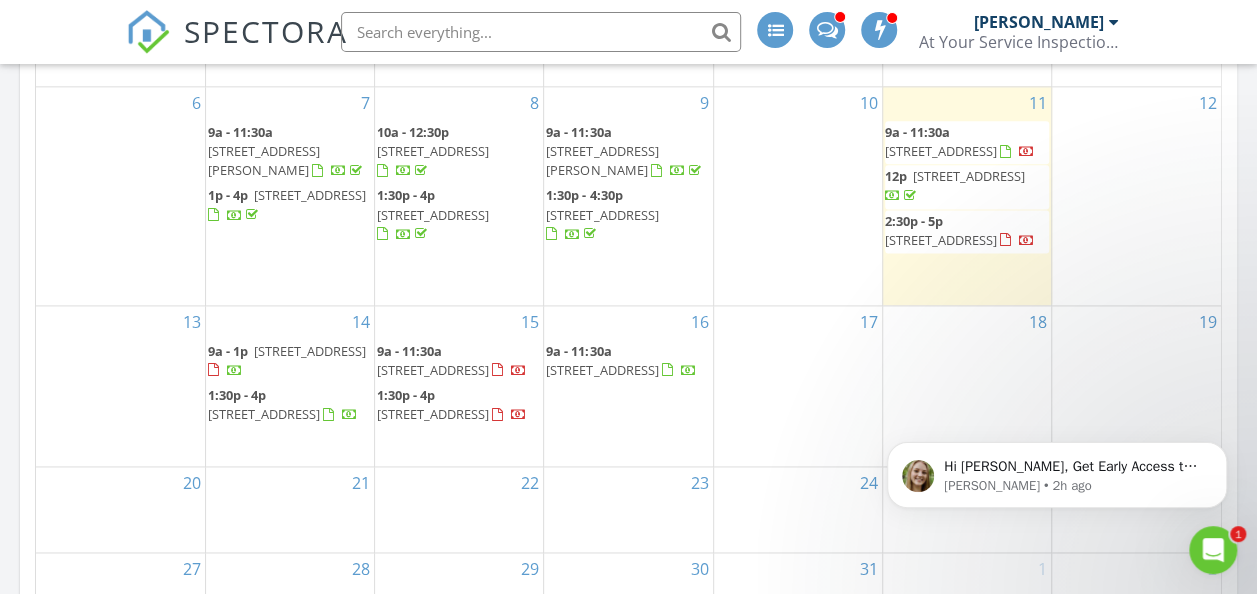 click on "SPECTORA
Jeff Tretter
At Your Service Inspections LLC
Role:
Inspector
Change Role
Dashboard
New Inspection
Inspections
Calendar
Template Editor
Contacts
Automations (Basic)
Automations (Adv)
Team
Metrics
Payments
Data Exports
Billing
Conversations
Tasks
Reporting
Advanced
Equipment
Settings
What's New
Sign Out" at bounding box center (628, 32) 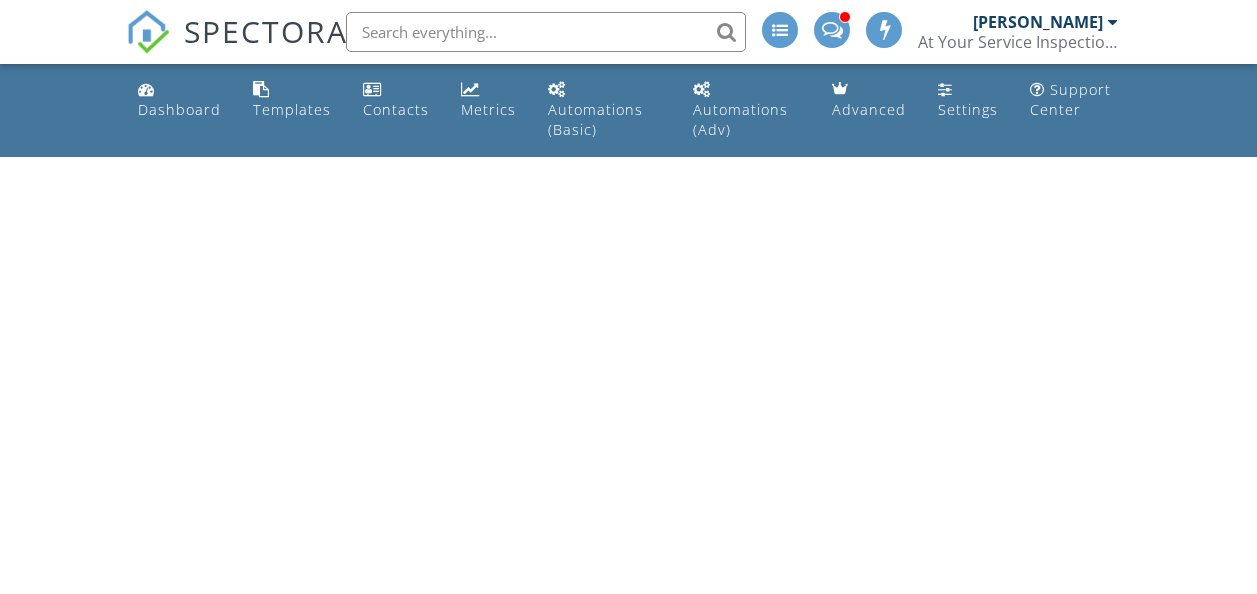 scroll, scrollTop: 0, scrollLeft: 0, axis: both 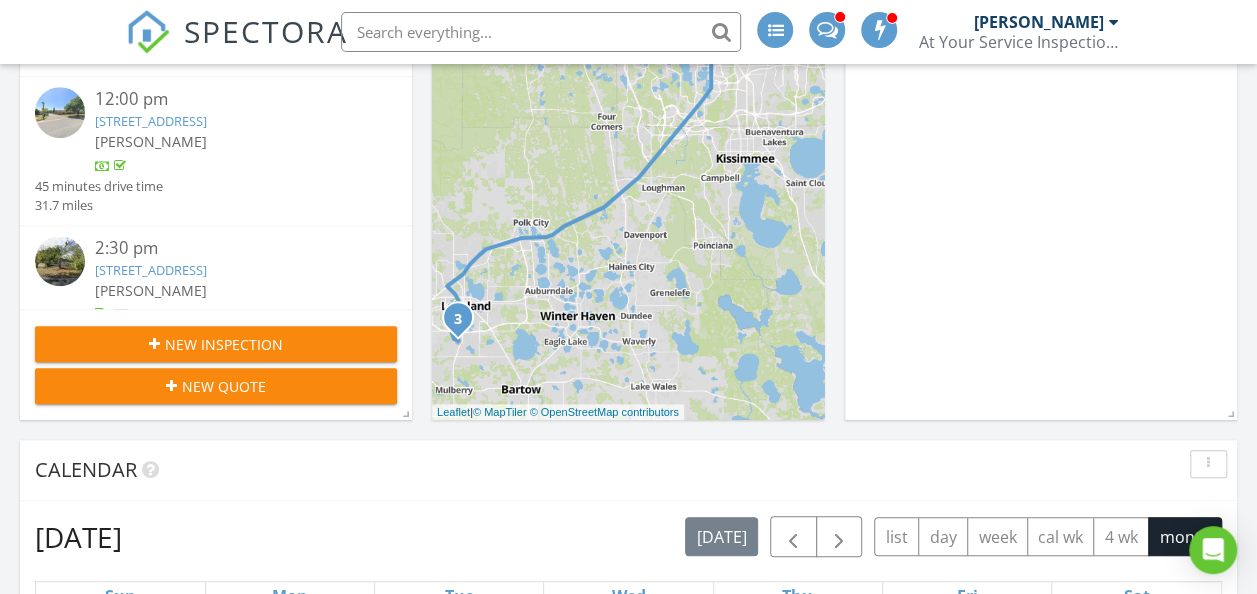 click on "2:30 pm" at bounding box center [231, 248] 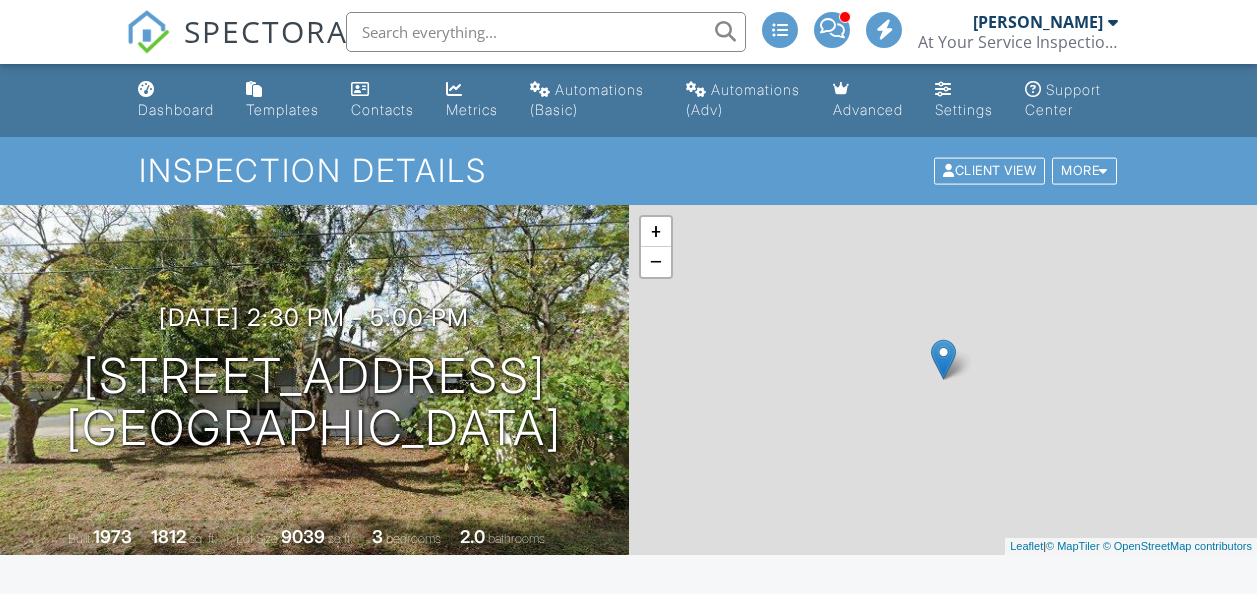 scroll, scrollTop: 0, scrollLeft: 0, axis: both 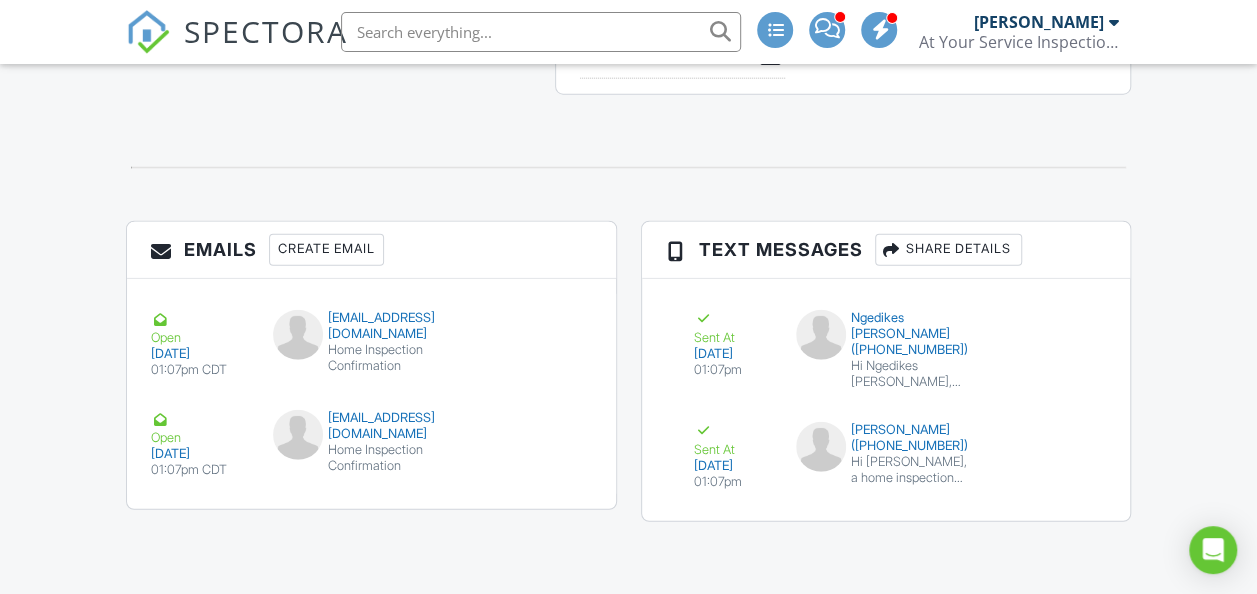 click on "SPECTORA" at bounding box center [266, 31] 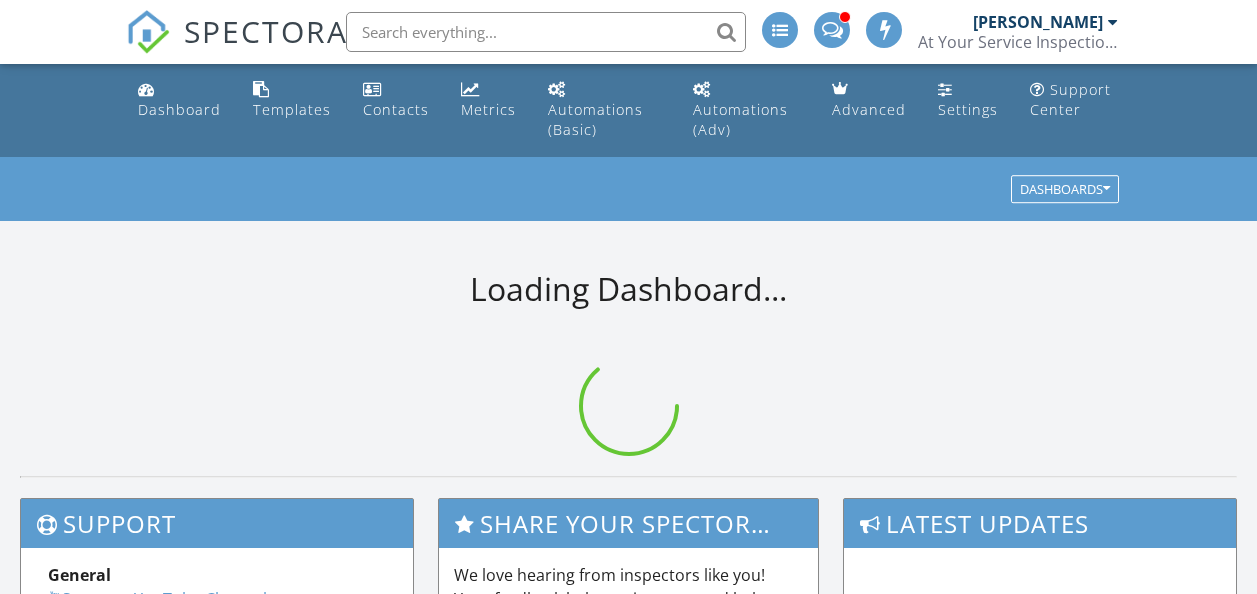 scroll, scrollTop: 0, scrollLeft: 0, axis: both 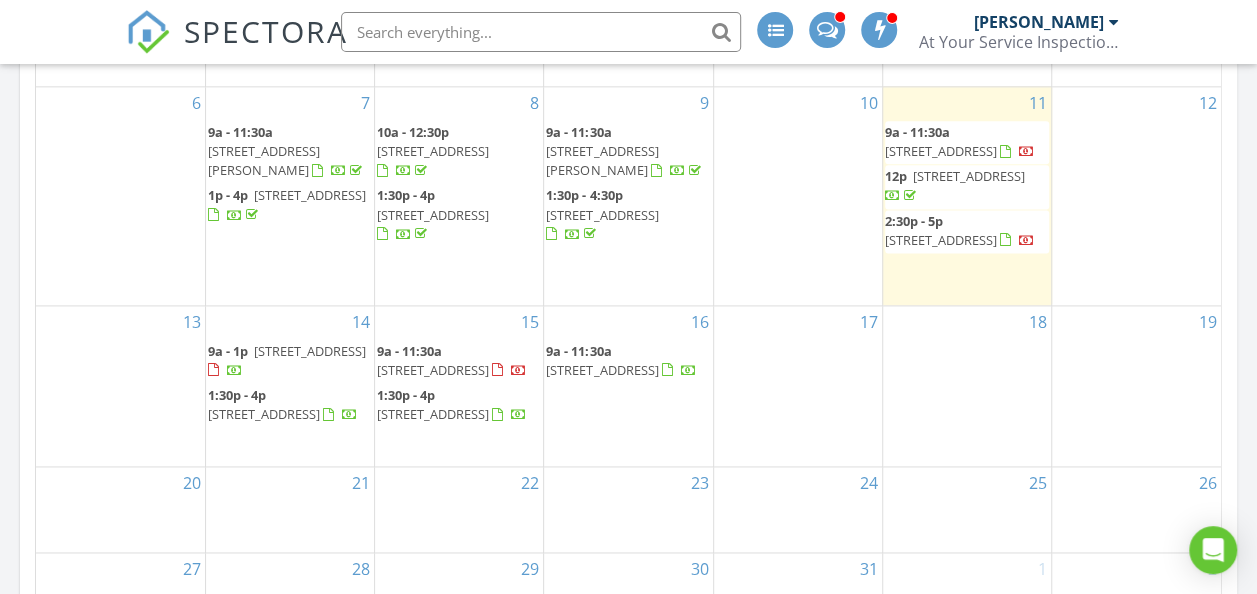 click on "14231 Desert Haven St, Windermere 34786" at bounding box center [433, 414] 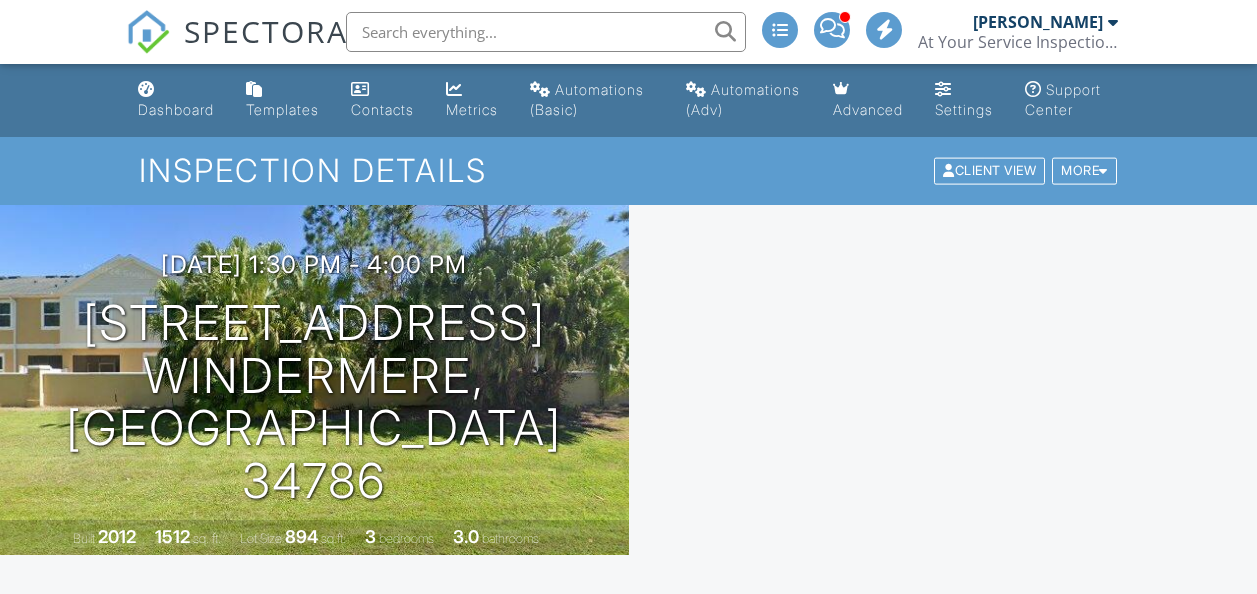 scroll, scrollTop: 0, scrollLeft: 0, axis: both 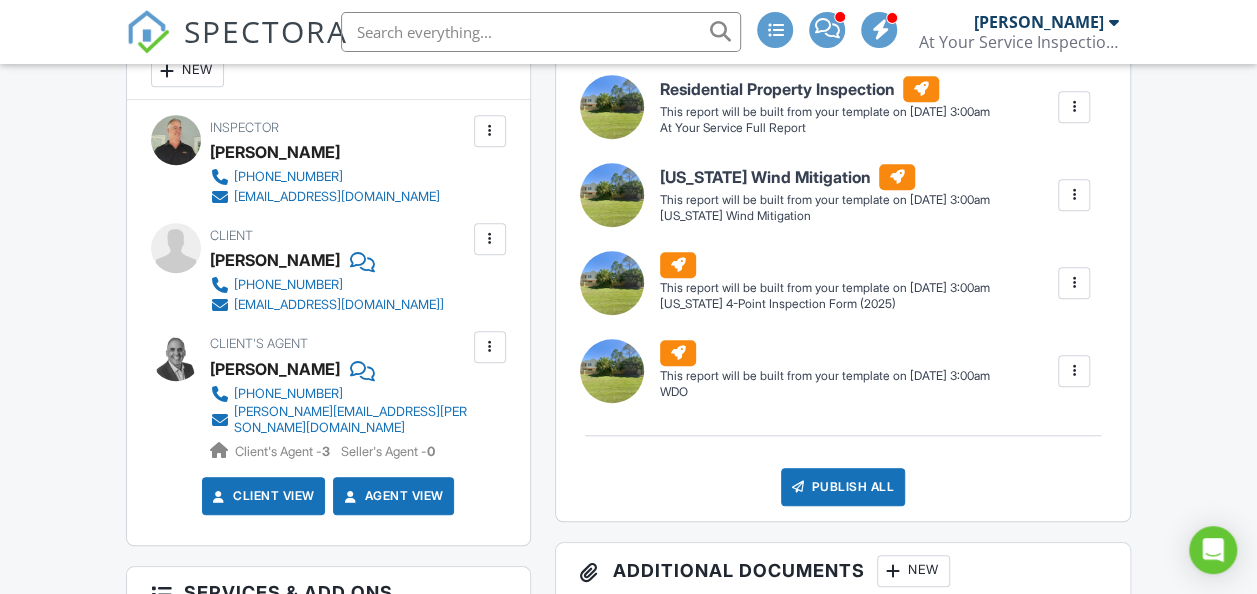 click at bounding box center [490, 239] 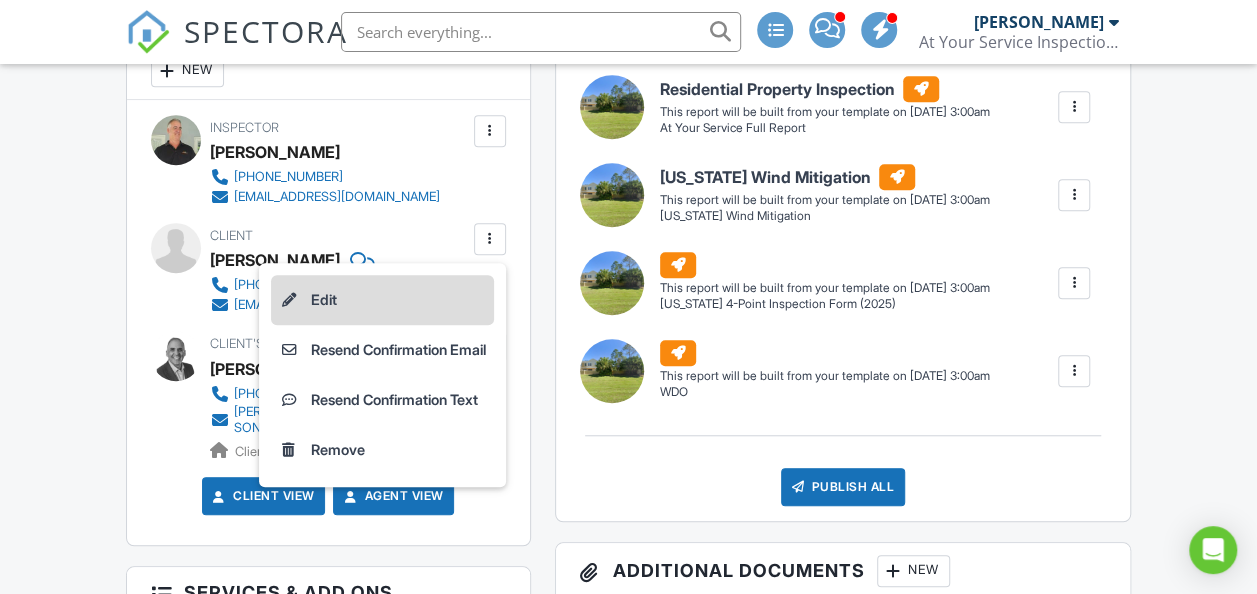 click on "Edit" at bounding box center [382, 300] 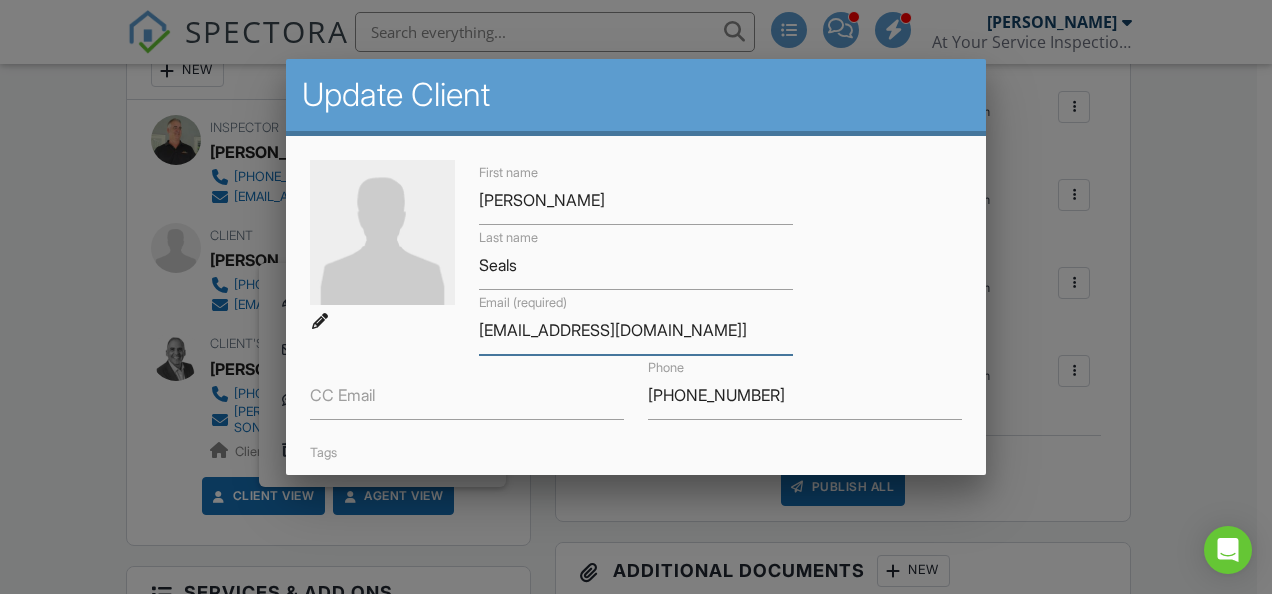 click on "[EMAIL_ADDRESS][DOMAIN_NAME]]" at bounding box center (636, 330) 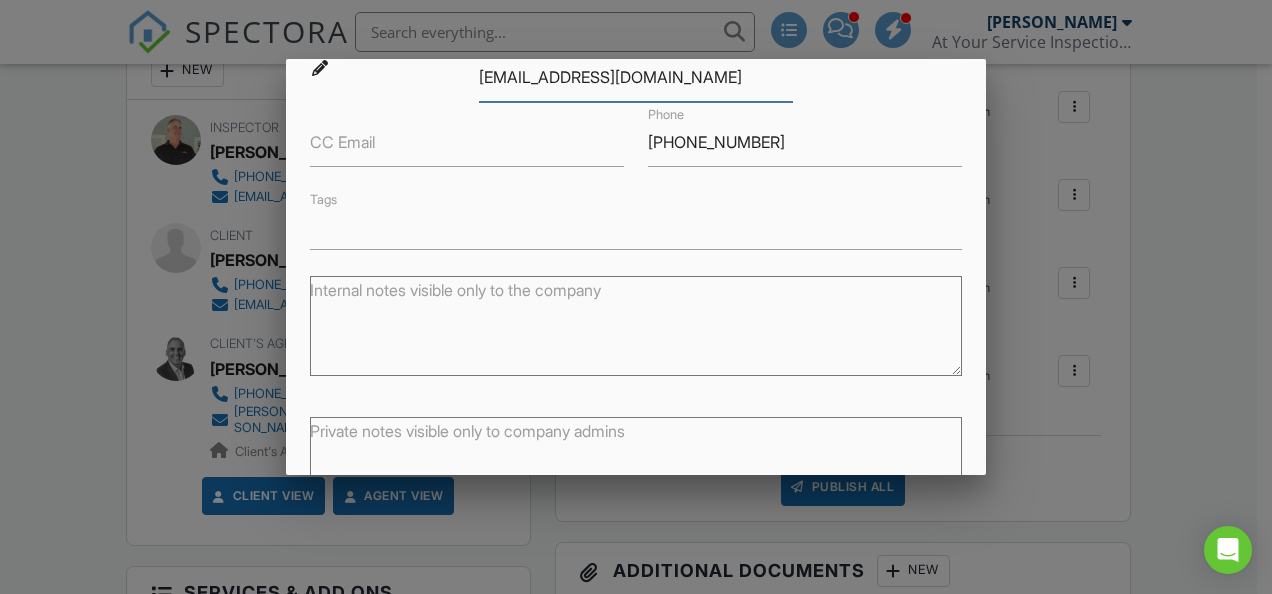 scroll, scrollTop: 384, scrollLeft: 0, axis: vertical 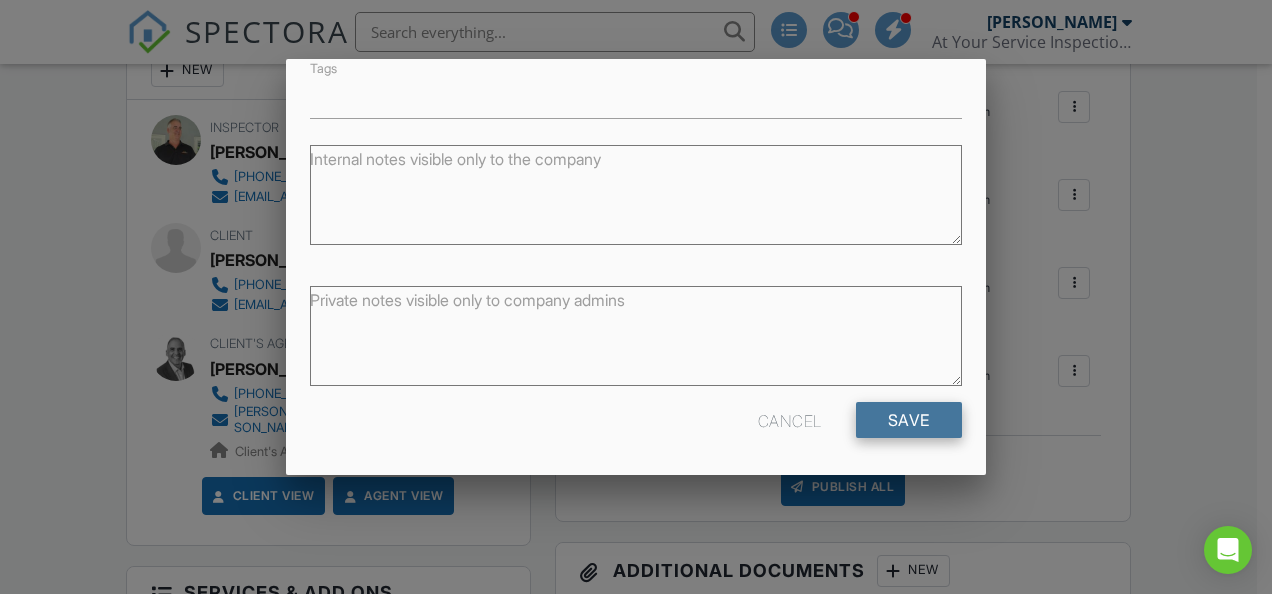 type on "[EMAIL_ADDRESS][DOMAIN_NAME]" 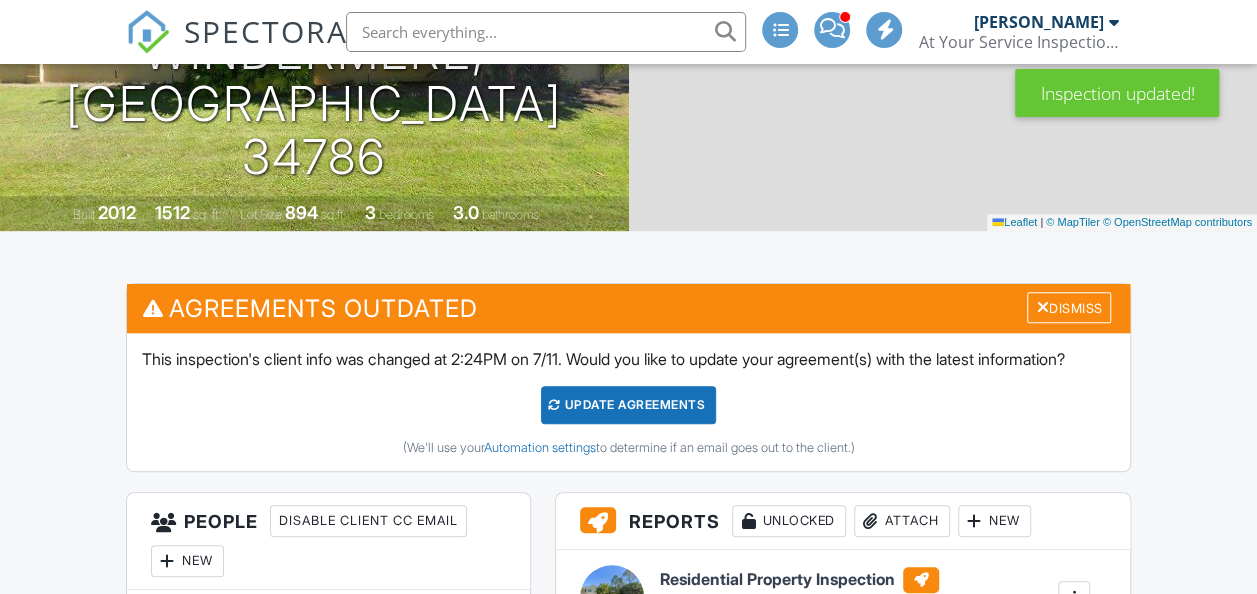 scroll, scrollTop: 480, scrollLeft: 0, axis: vertical 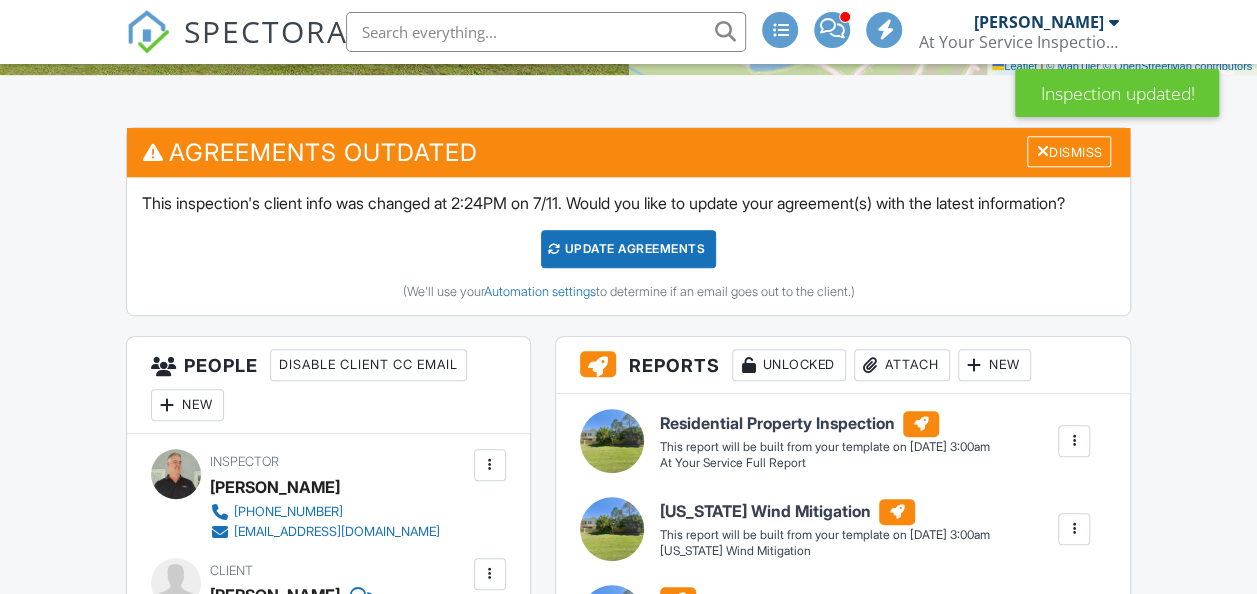 click on "Update Agreements" at bounding box center [628, 249] 